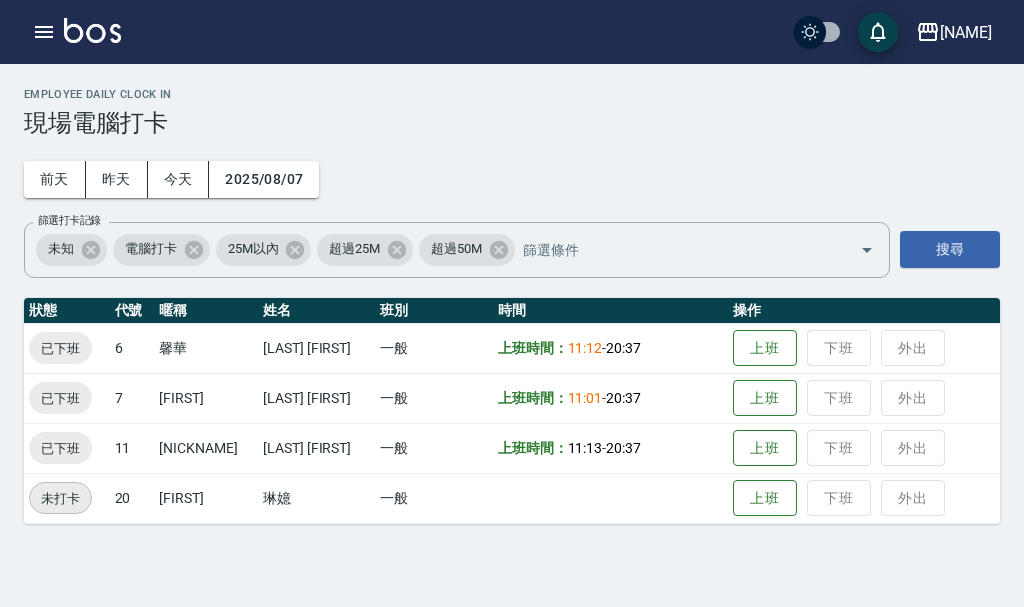 scroll, scrollTop: 0, scrollLeft: 0, axis: both 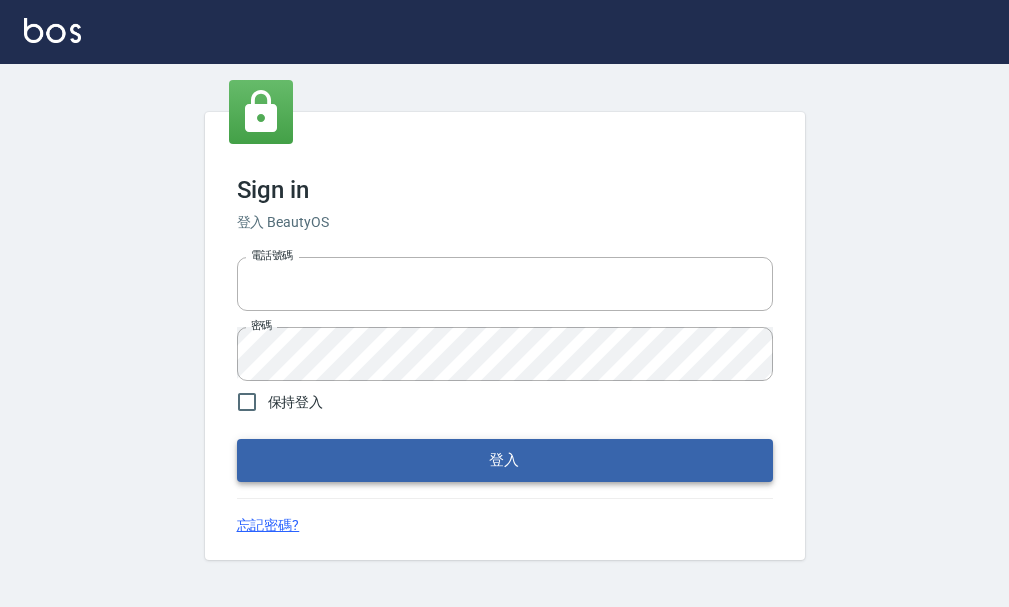 type on "25033354" 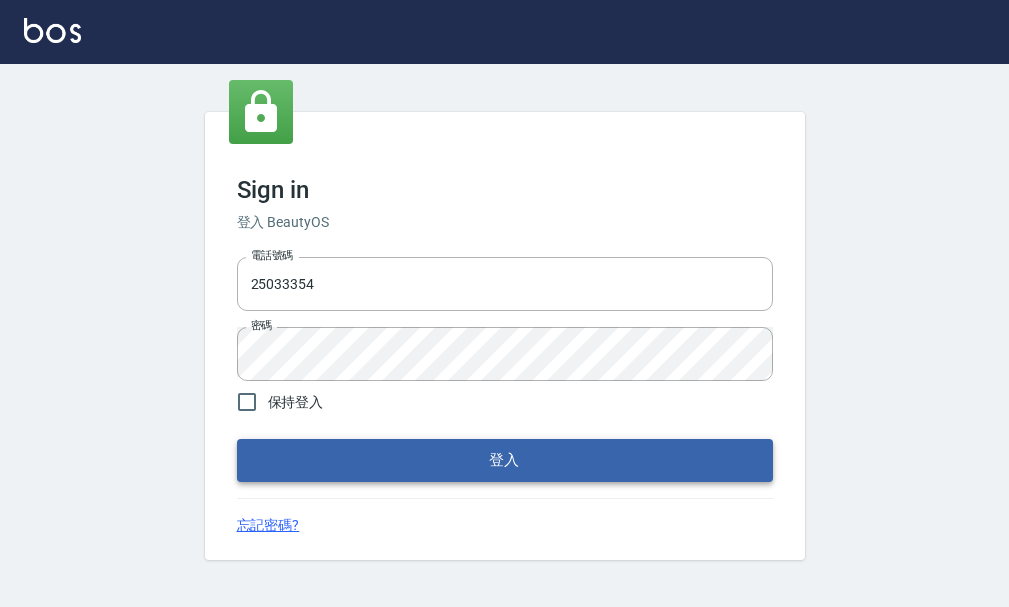 click on "登入" at bounding box center (505, 460) 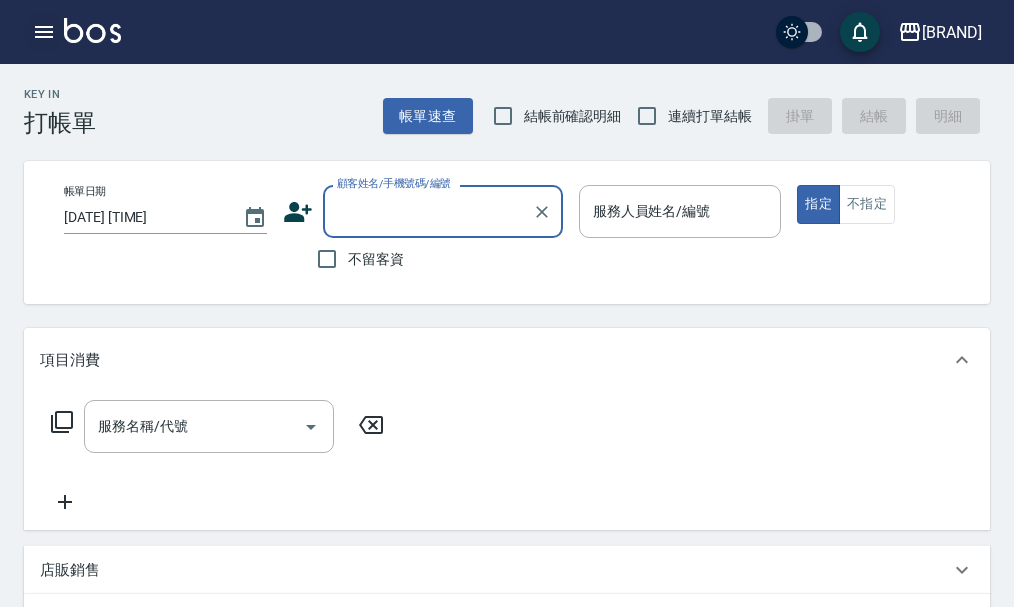 click 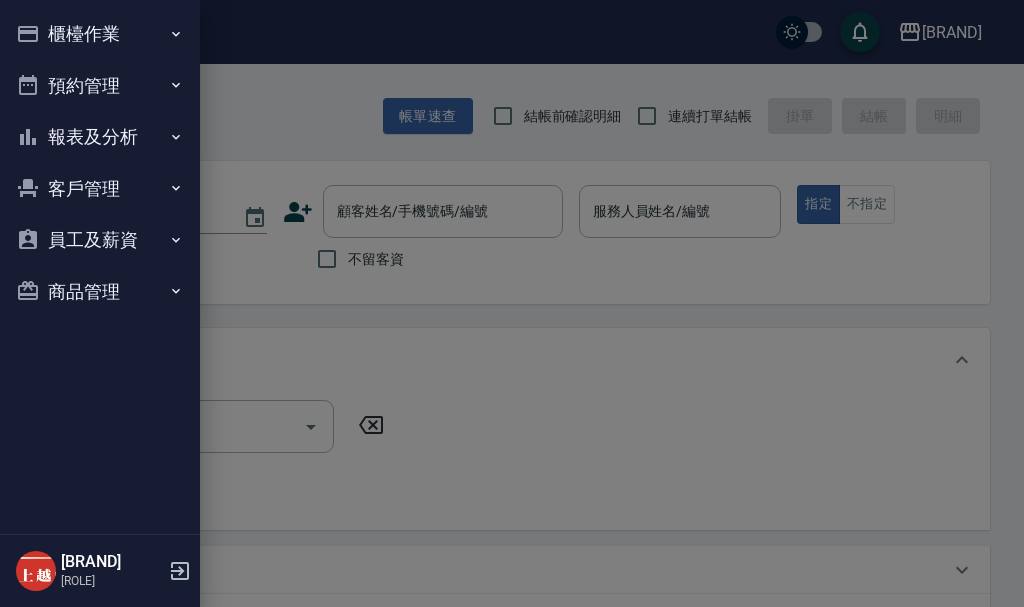 click on "櫃檯作業" at bounding box center [100, 34] 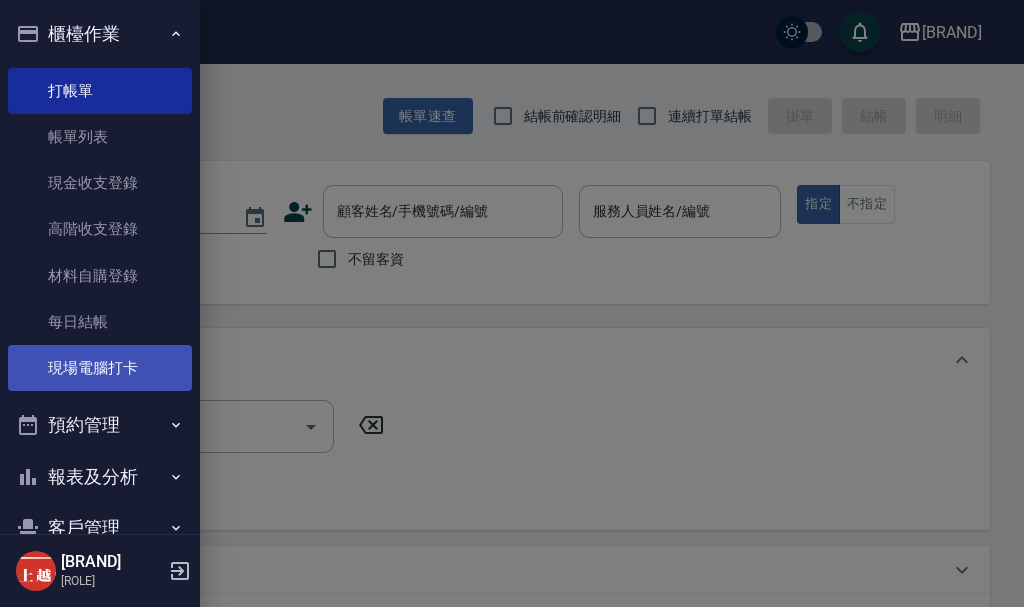 click on "現場電腦打卡" at bounding box center [100, 368] 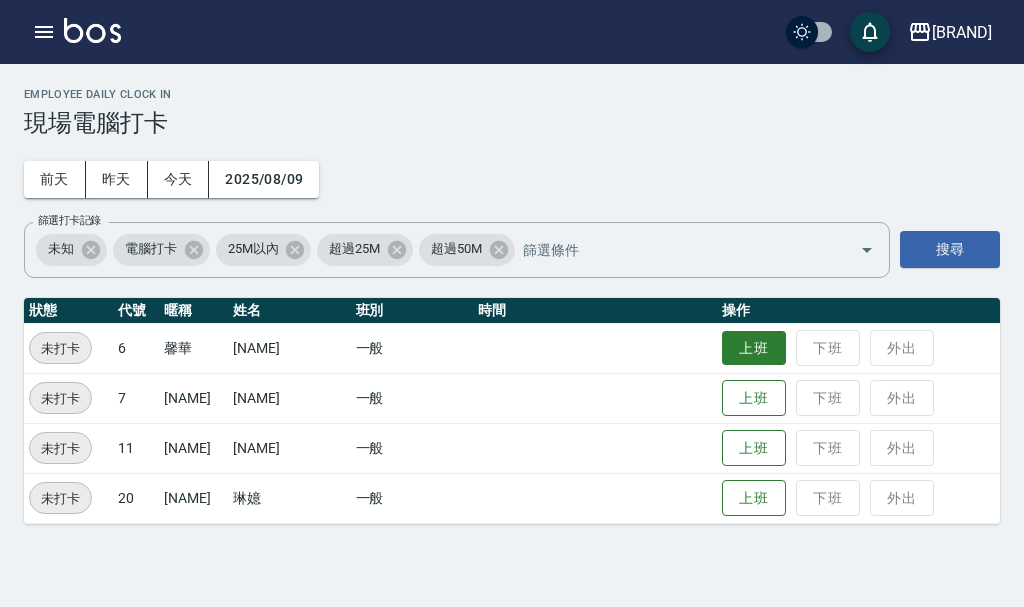 click on "上班" at bounding box center [754, 348] 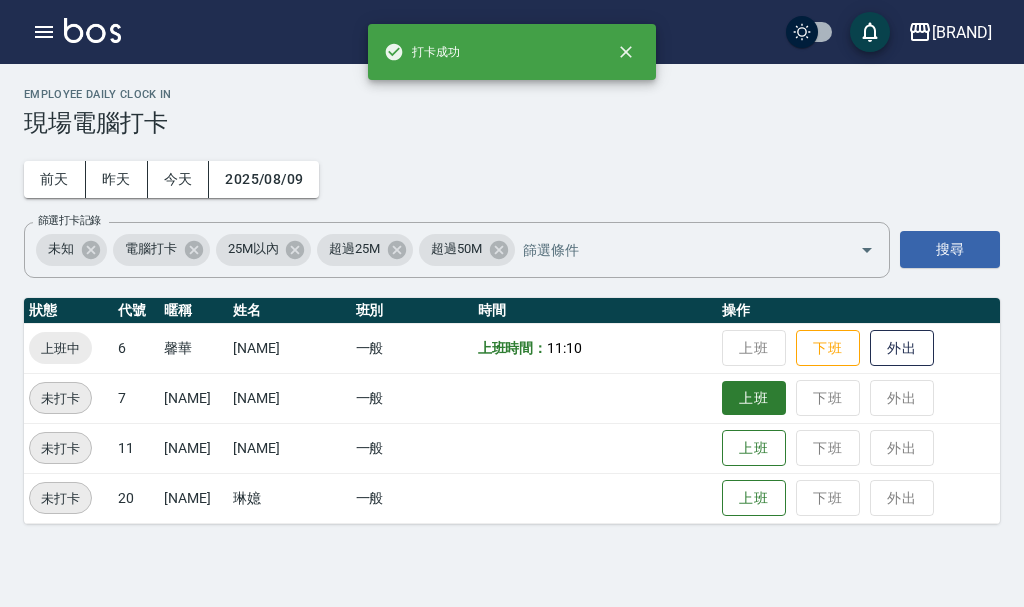 click on "上班" at bounding box center [754, 398] 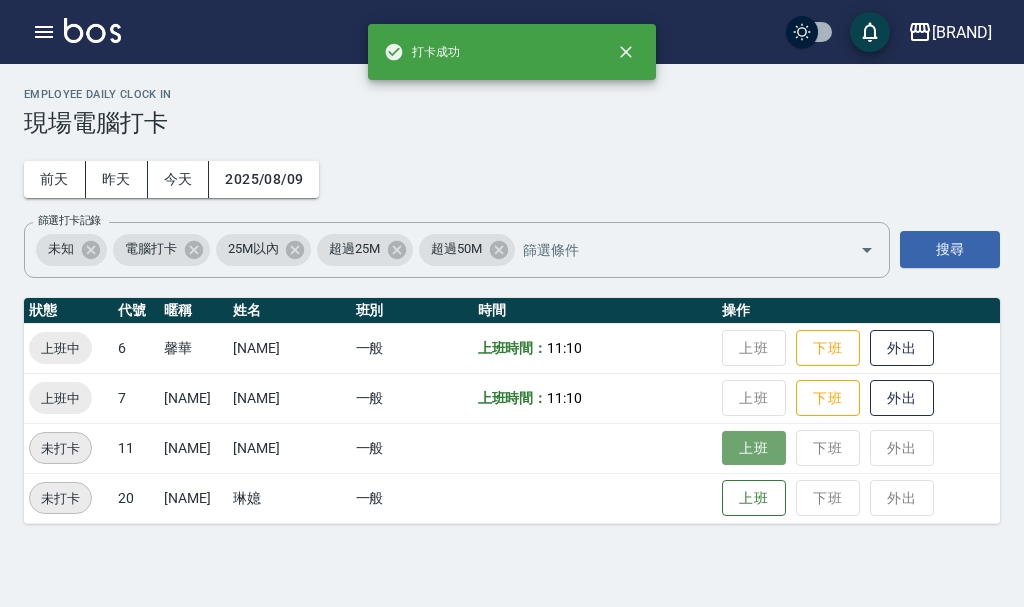 click on "上班" at bounding box center [754, 448] 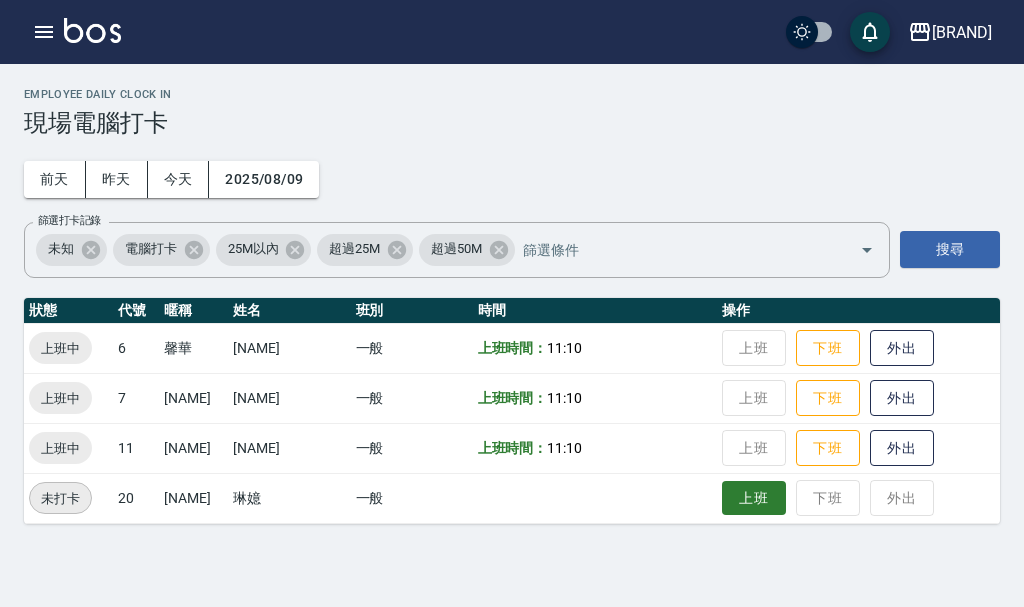 click on "上班" at bounding box center [754, 498] 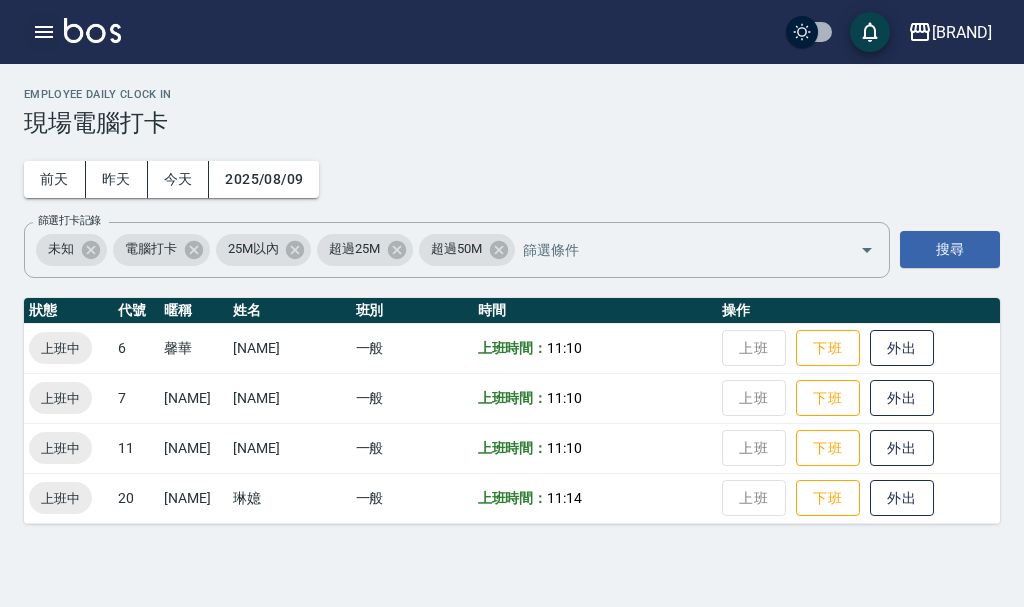 click at bounding box center [44, 32] 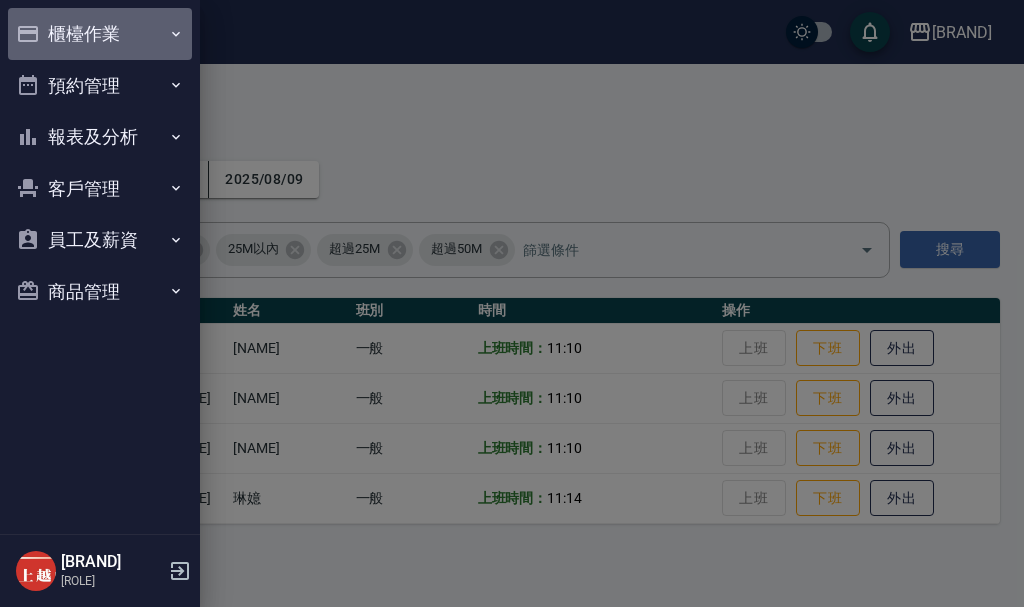 click on "櫃檯作業" at bounding box center [100, 34] 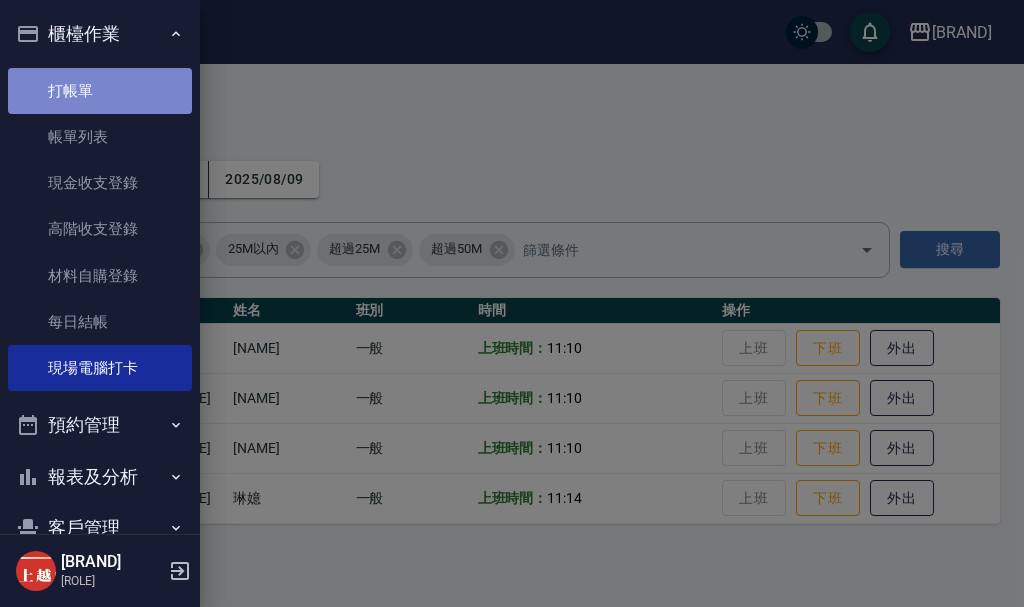 click on "打帳單" at bounding box center [100, 91] 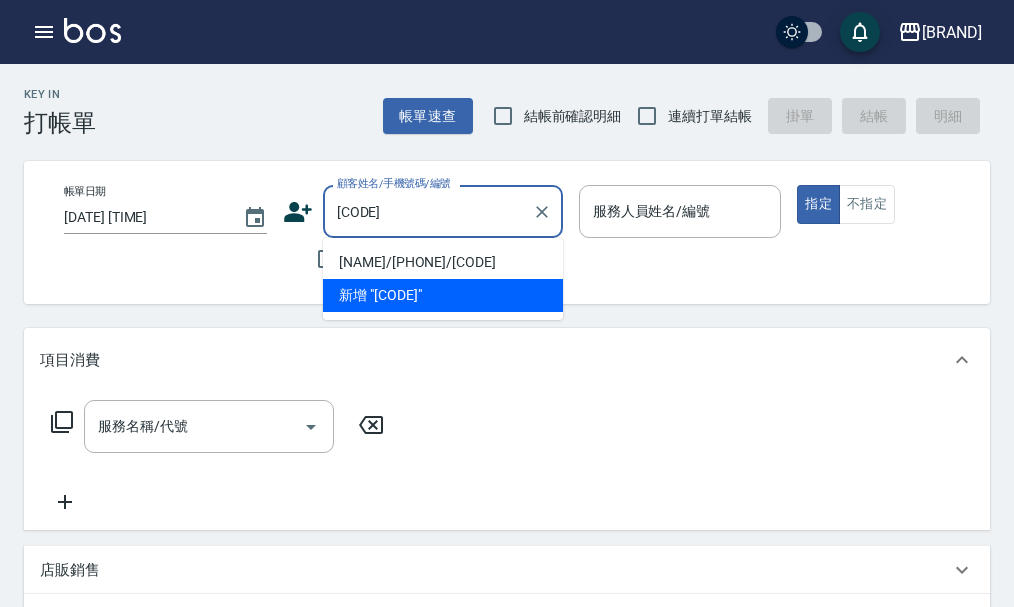 click on "張容兒子/0915717168/Y42" at bounding box center [443, 262] 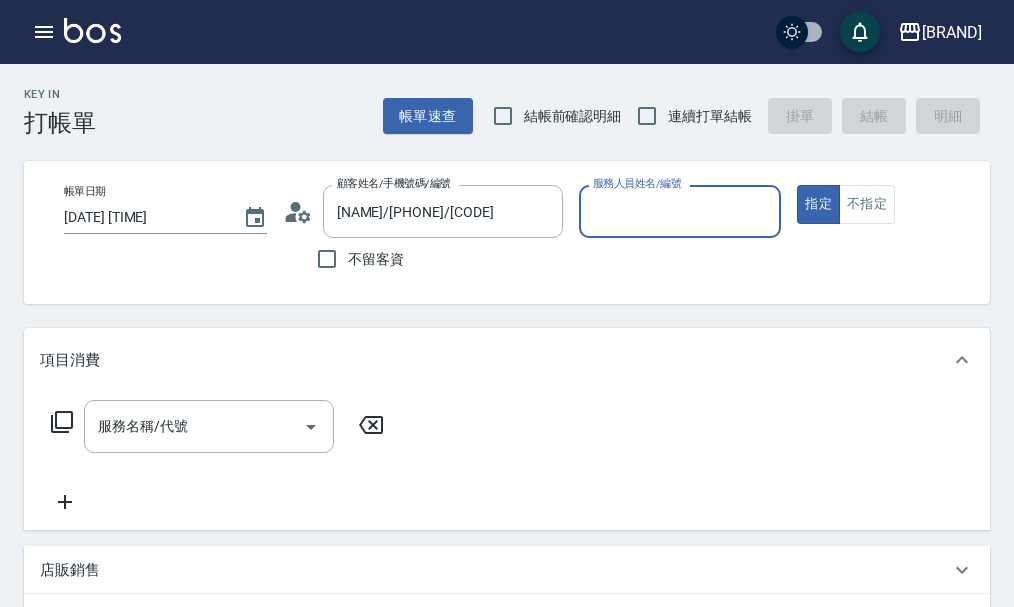 type on "淑雲-25" 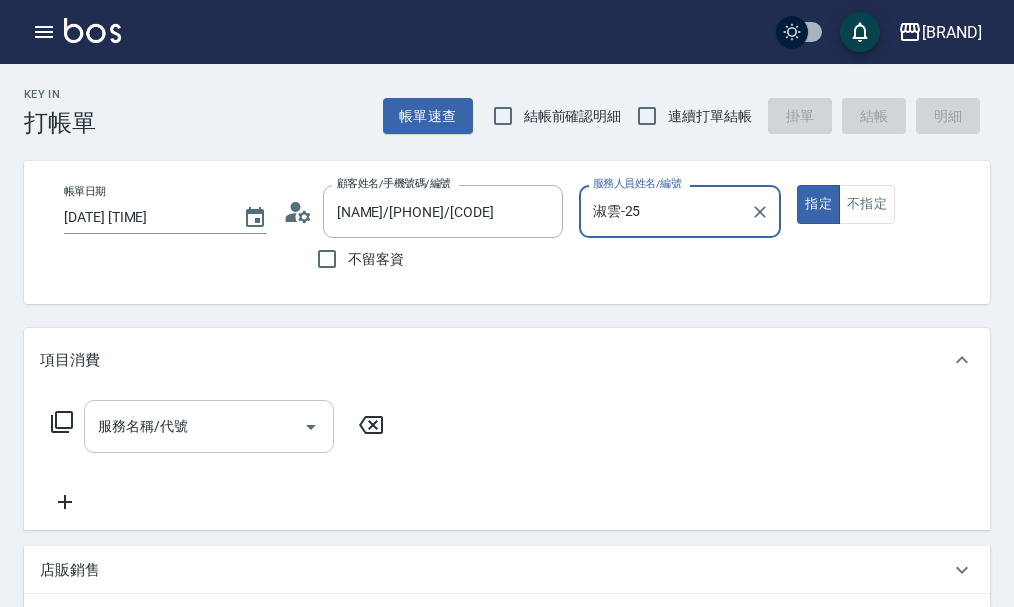 click on "服務名稱/代號" at bounding box center (209, 426) 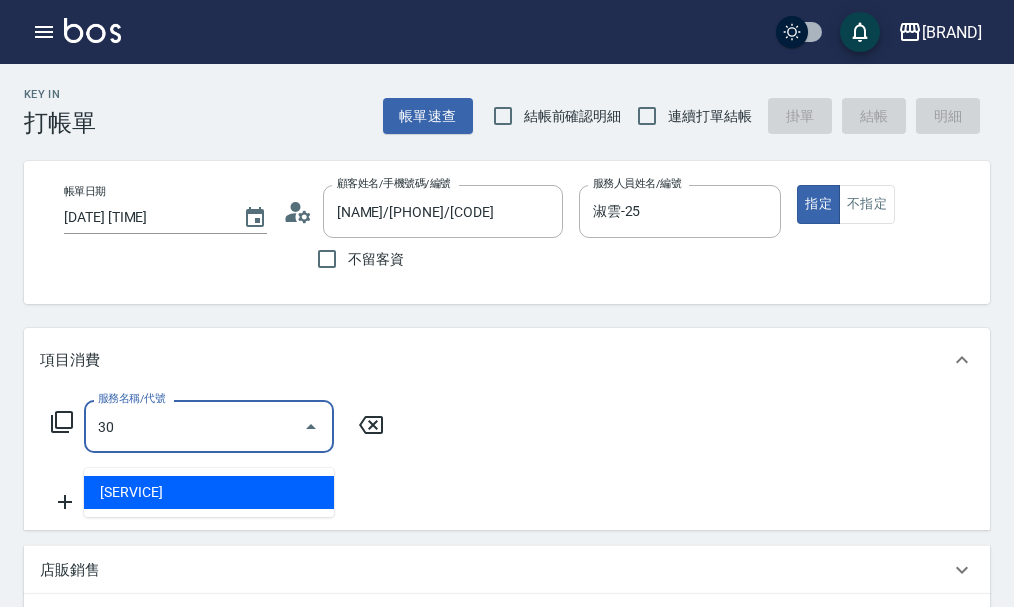 type on "301" 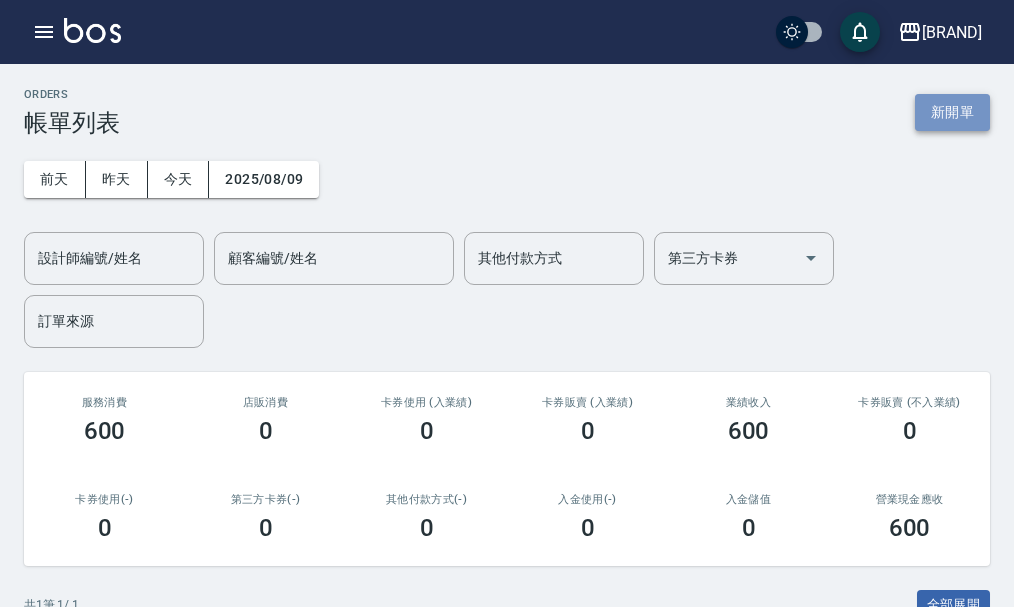 click on "新開單" at bounding box center [952, 112] 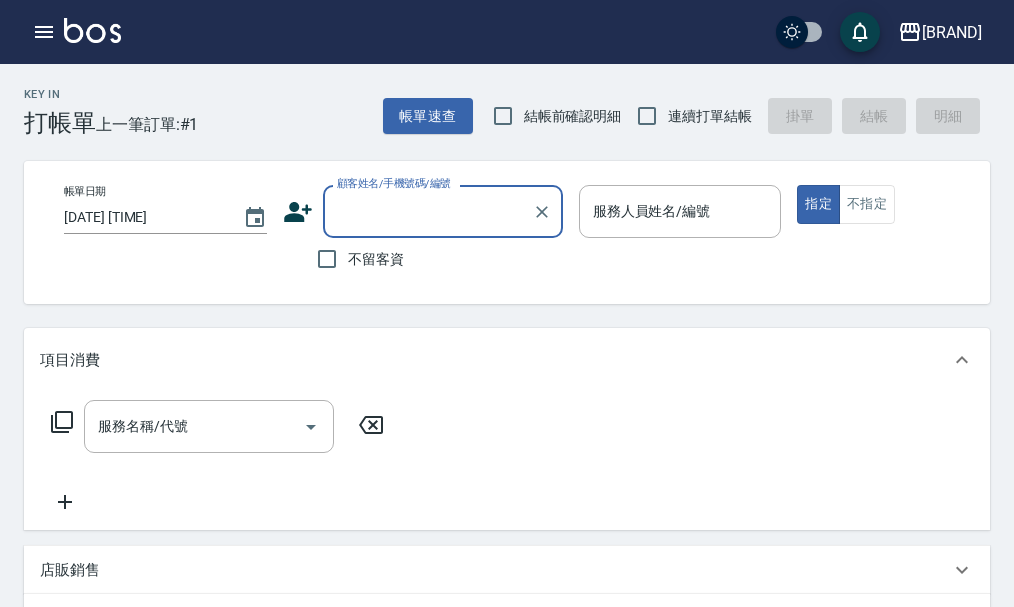 click on "顧客姓名/手機號碼/編號" at bounding box center [428, 211] 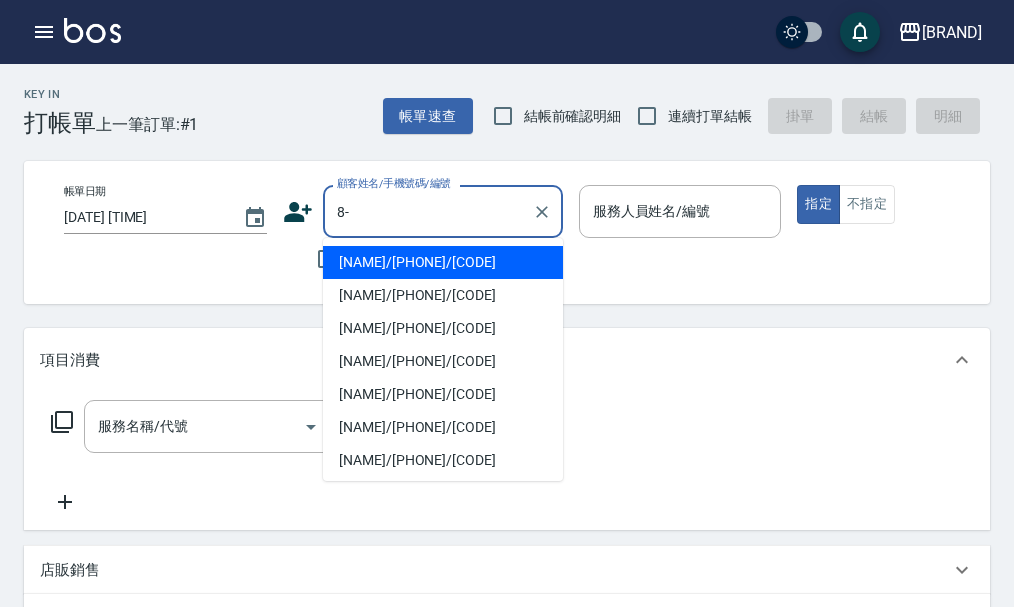 type on "8" 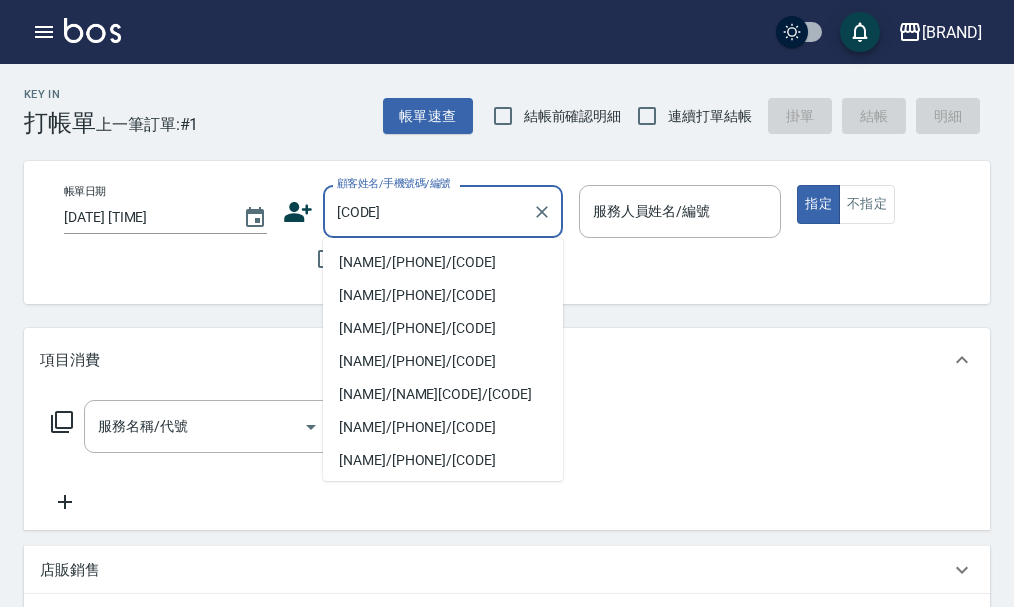 click on "顏秀珠/0920797811/12-5" at bounding box center [443, 262] 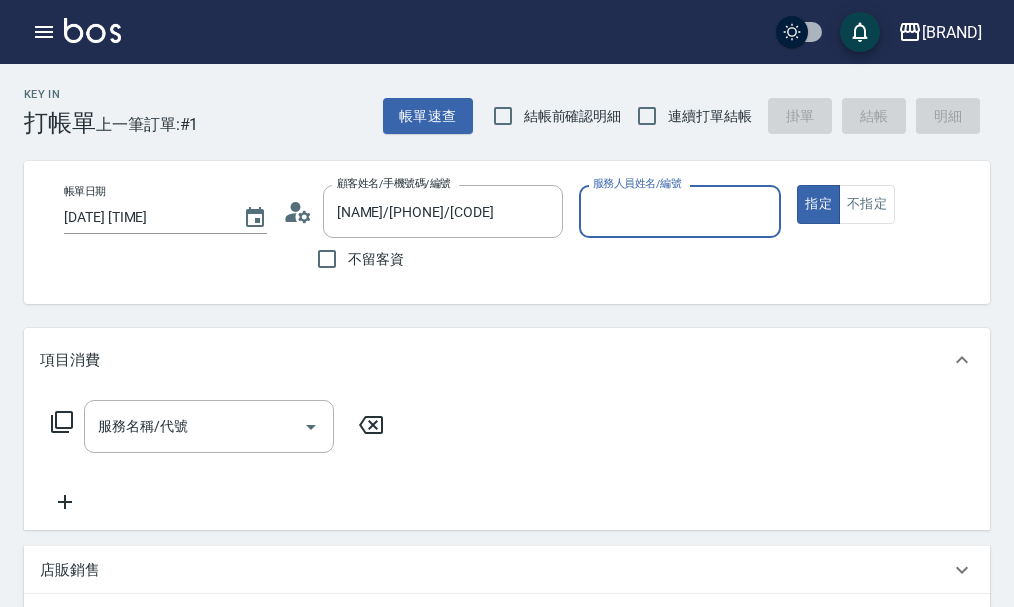 type on "馨華-6" 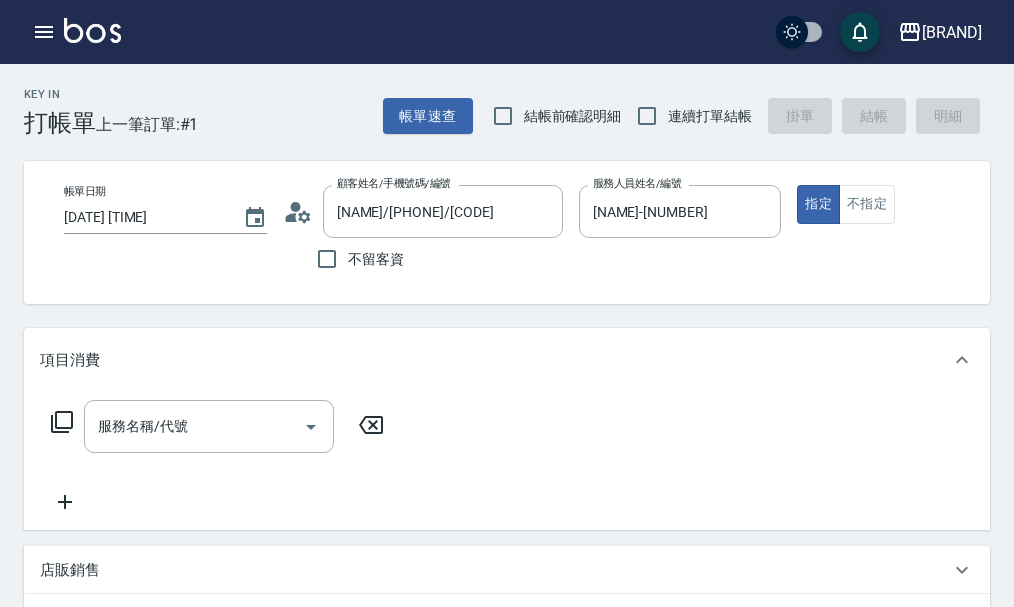 click 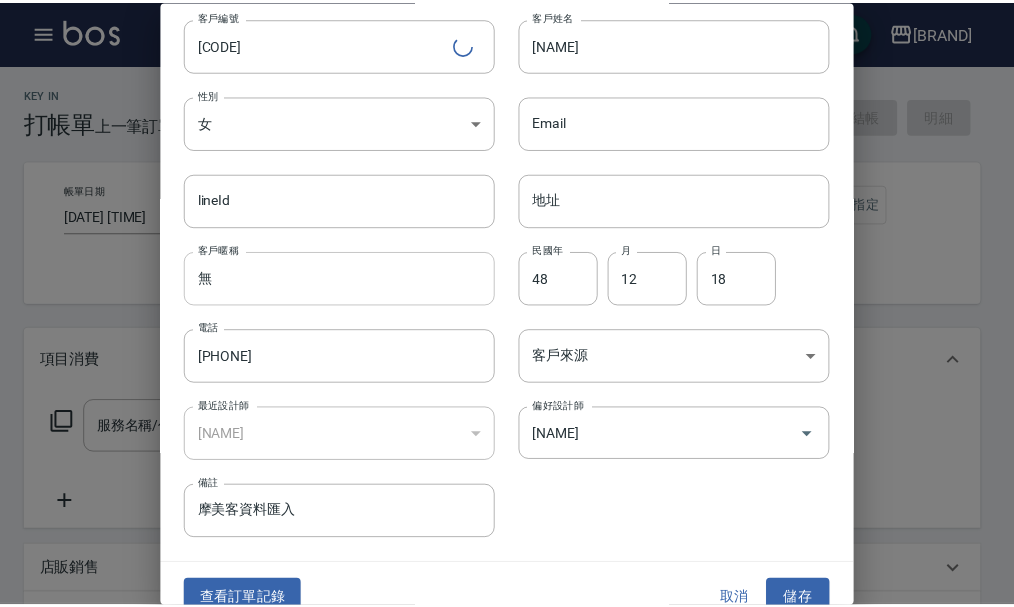 scroll, scrollTop: 86, scrollLeft: 0, axis: vertical 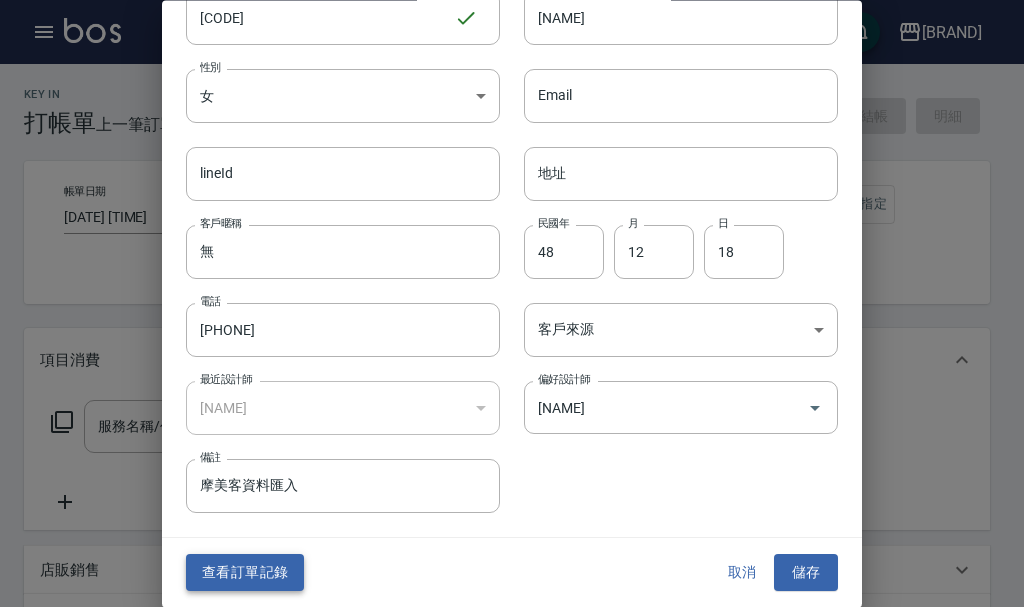 click on "查看訂單記錄" at bounding box center [245, 573] 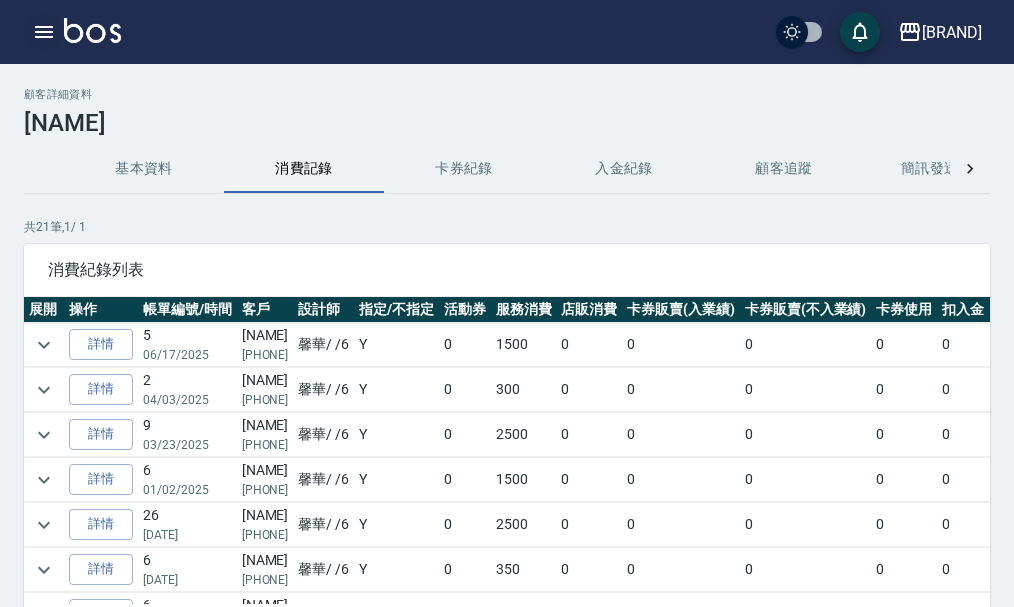 click 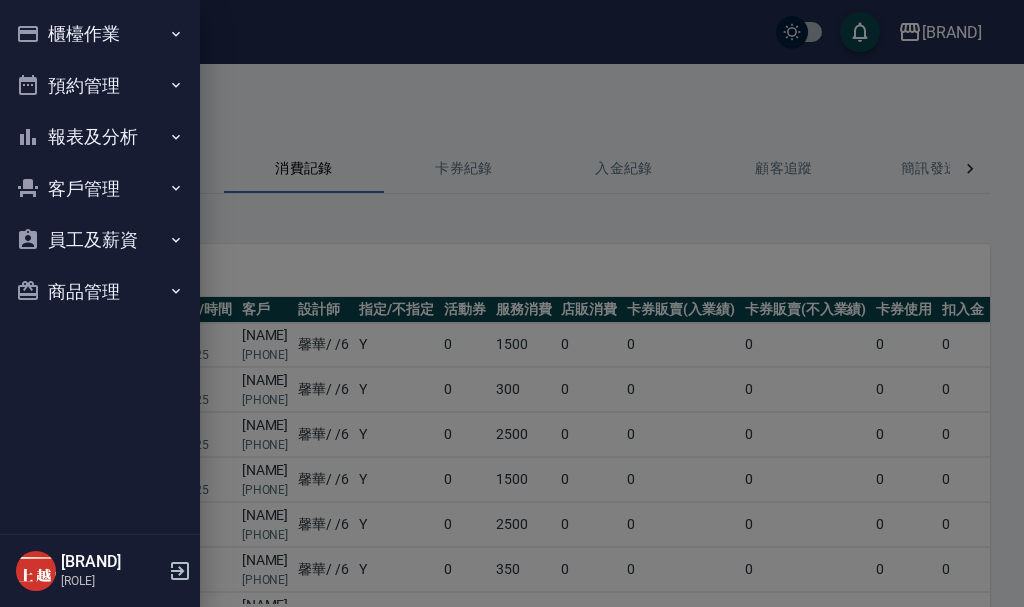 click at bounding box center (512, 303) 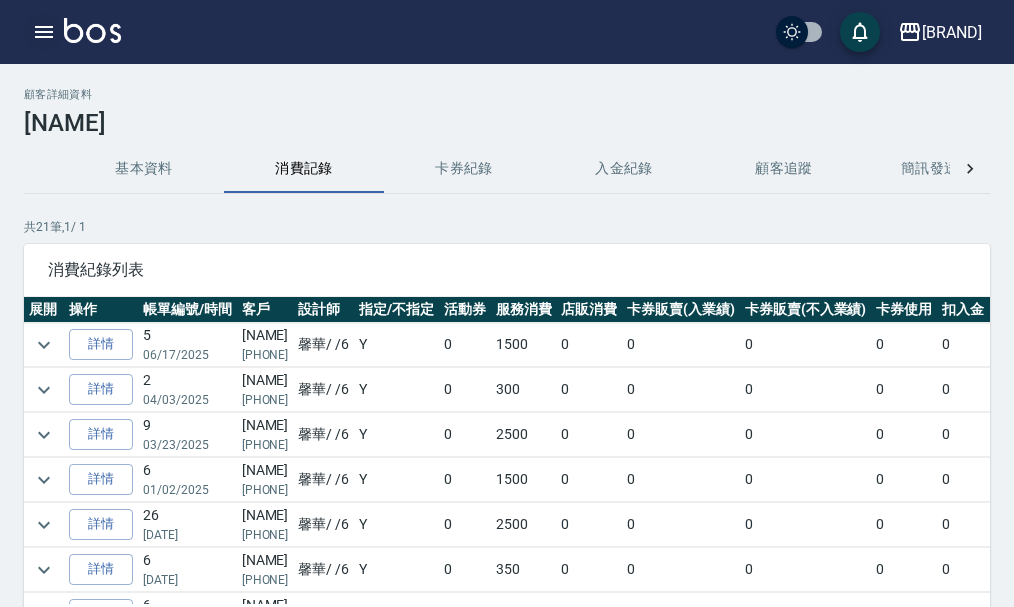 click at bounding box center [44, 32] 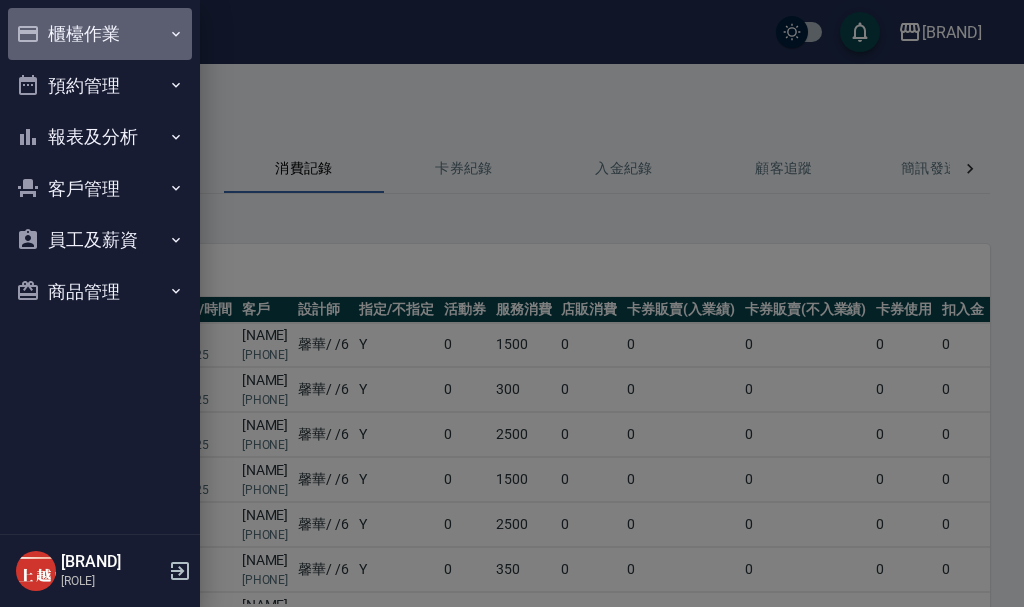 click on "櫃檯作業" at bounding box center [100, 34] 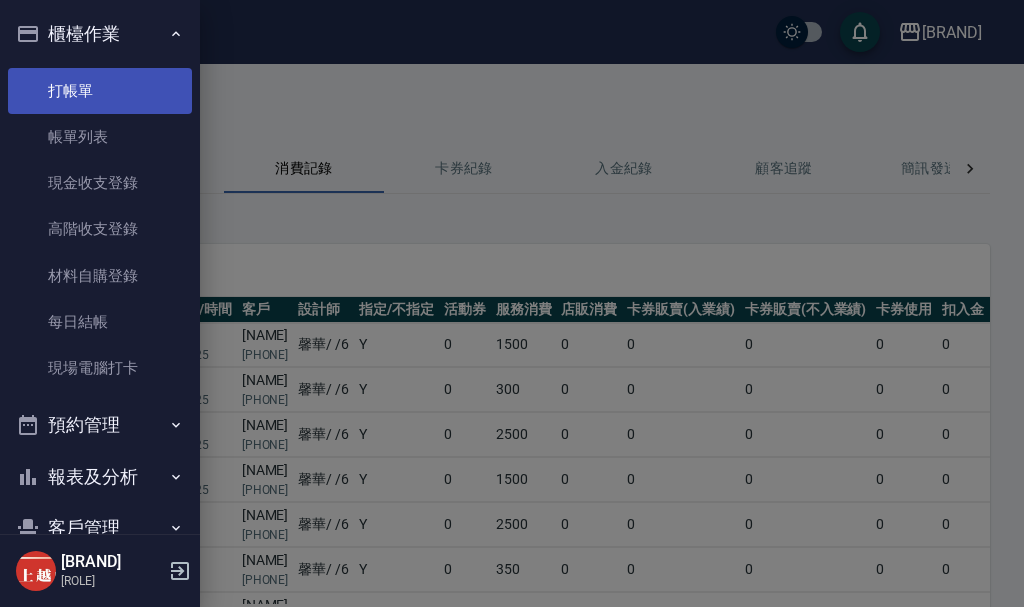 click on "打帳單" at bounding box center (100, 91) 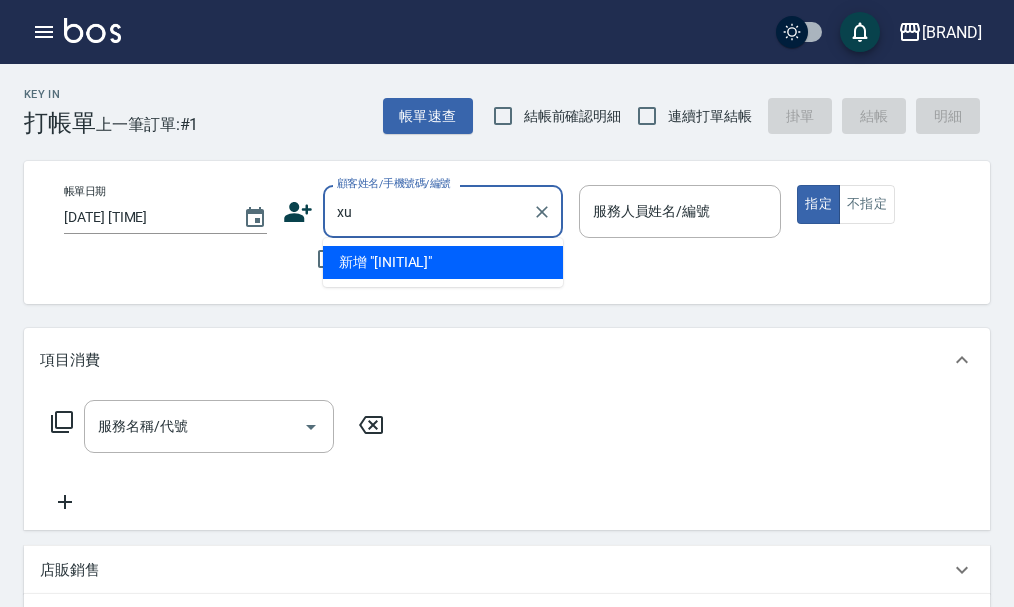 type on "x" 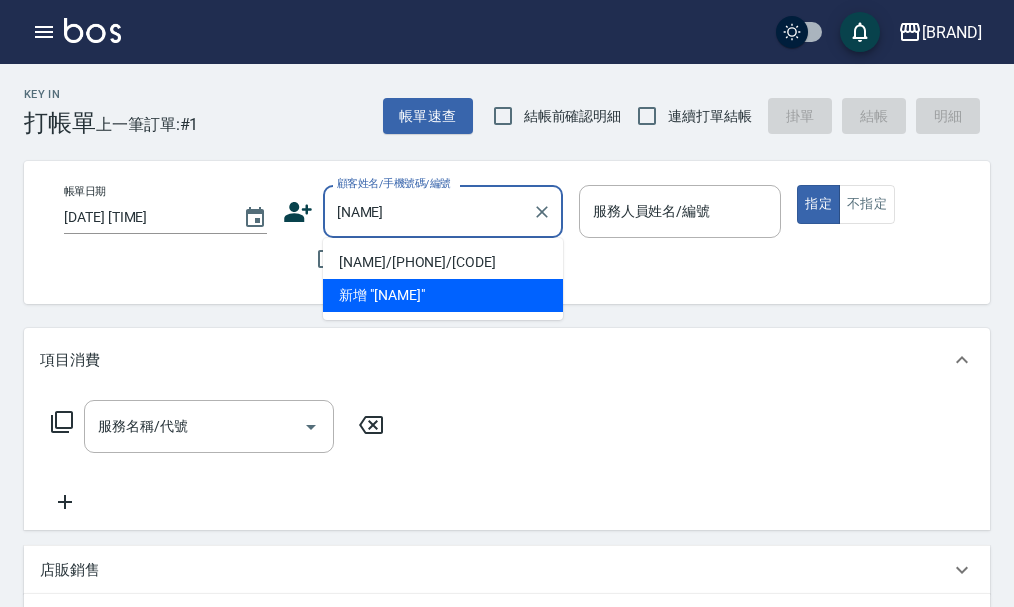 click on "李辰皓/0958371015/12-269" at bounding box center [443, 262] 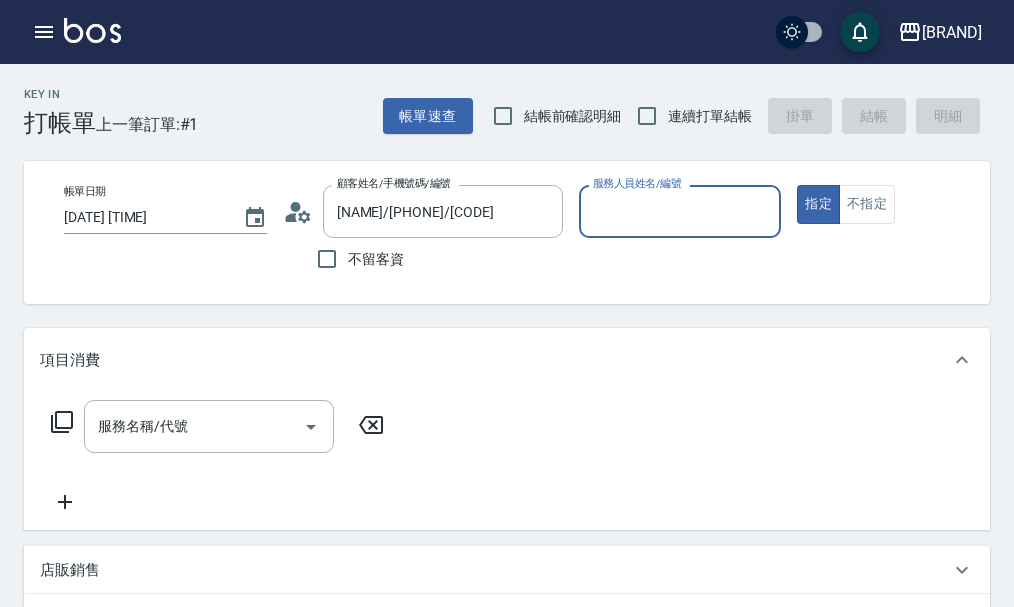 type on "雅君-7" 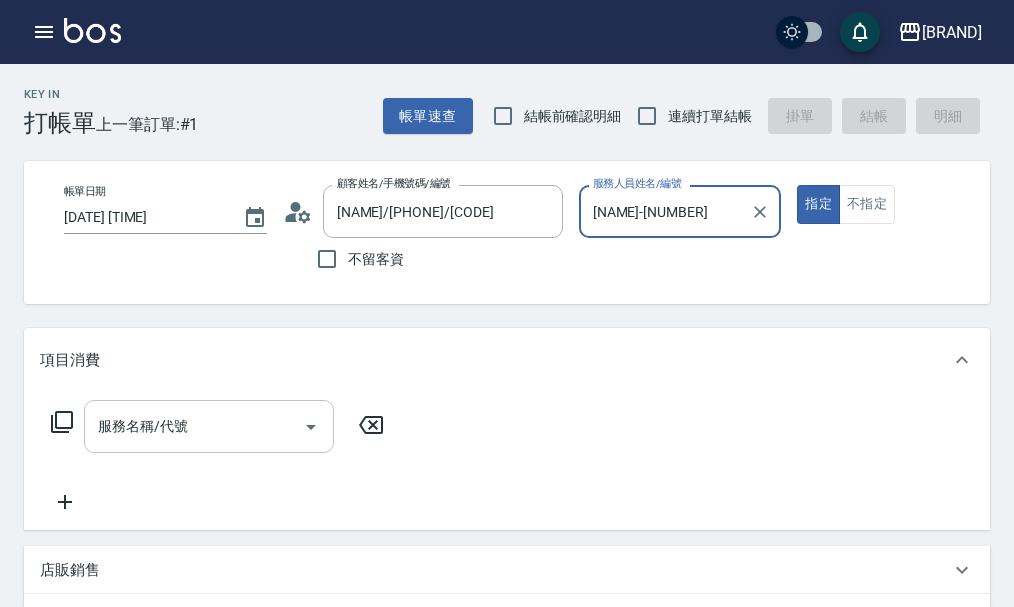 click on "服務名稱/代號" at bounding box center (194, 426) 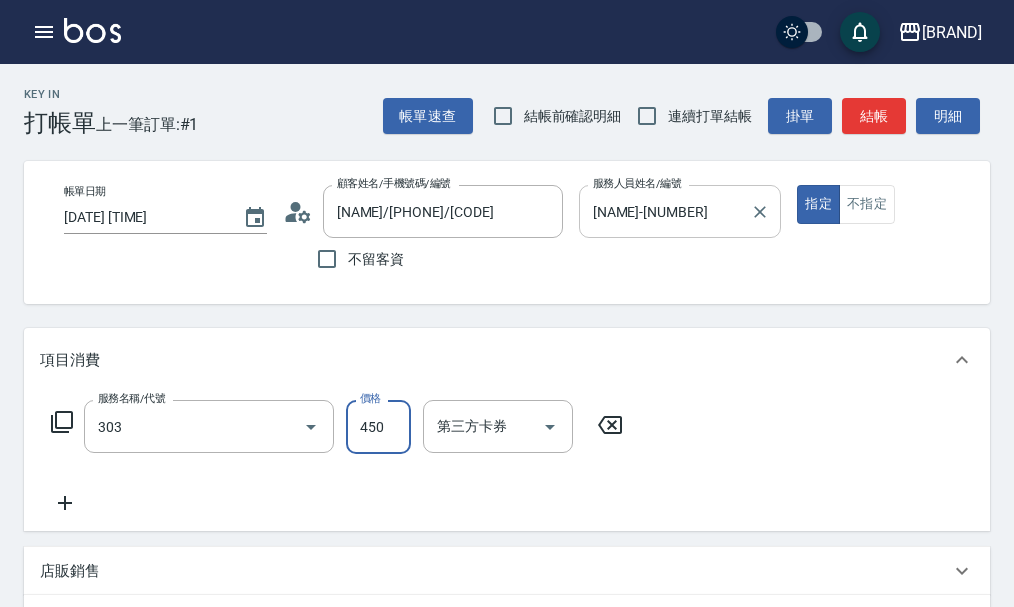 type on "剪髮(303)" 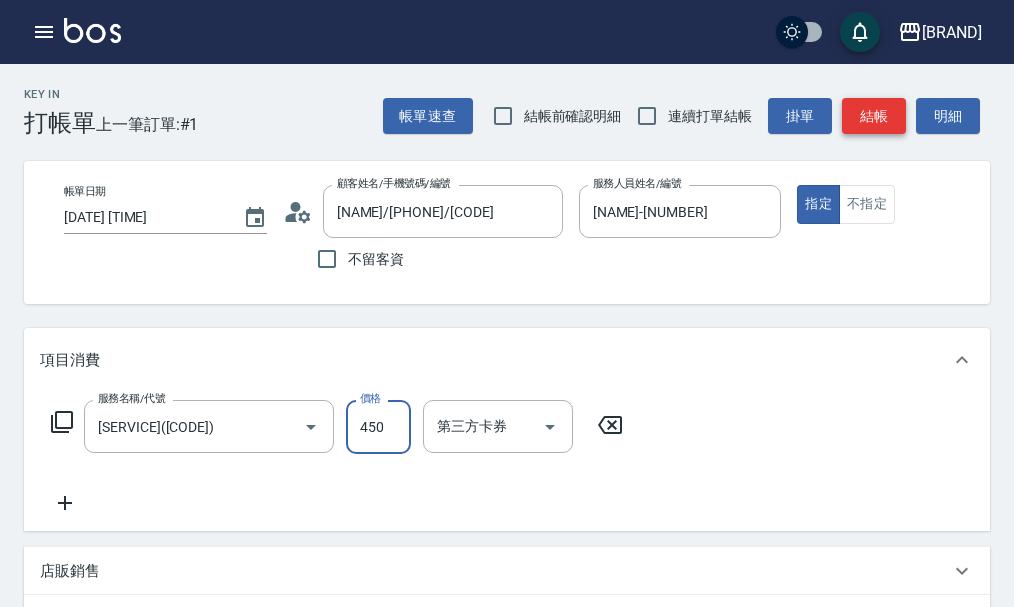 click on "結帳" at bounding box center [874, 116] 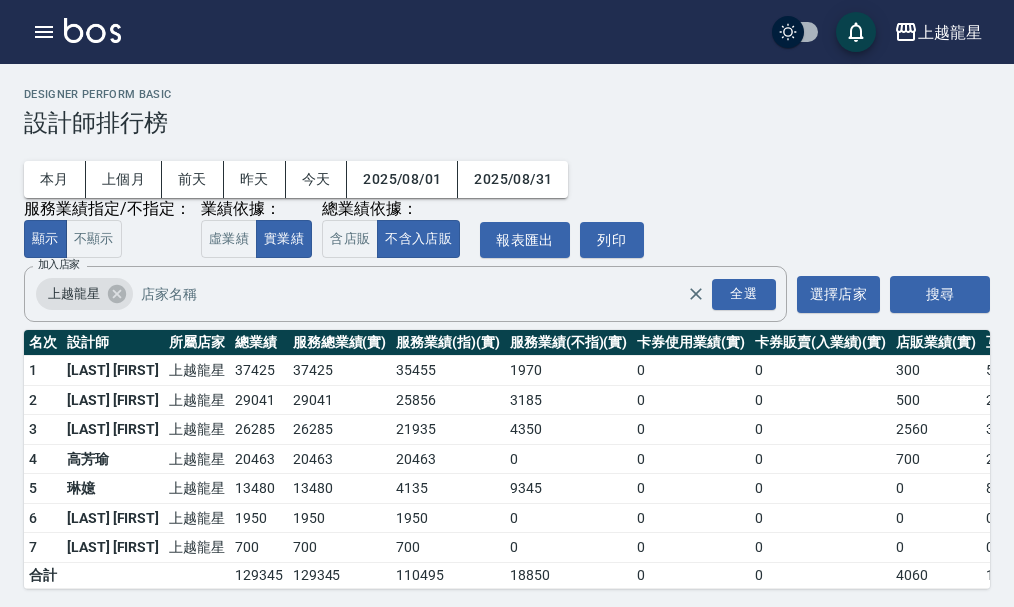 scroll, scrollTop: 0, scrollLeft: 0, axis: both 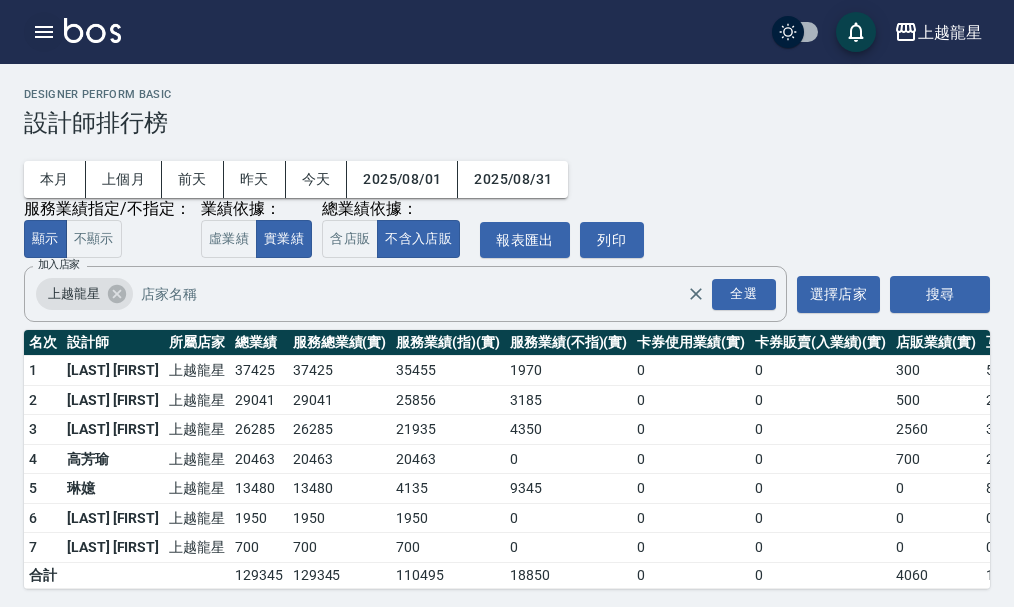 click 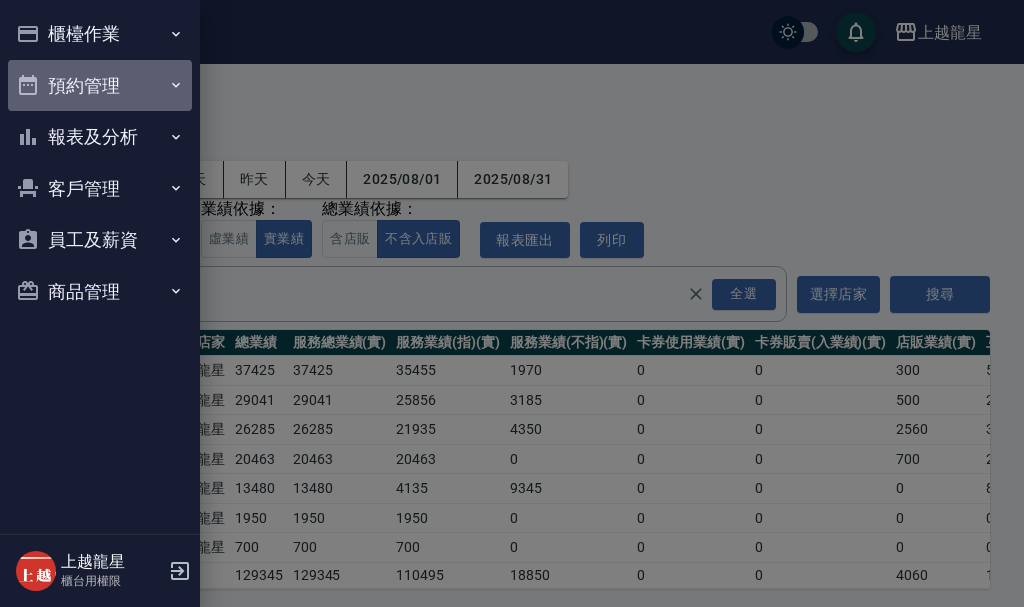 click on "預約管理" at bounding box center (100, 86) 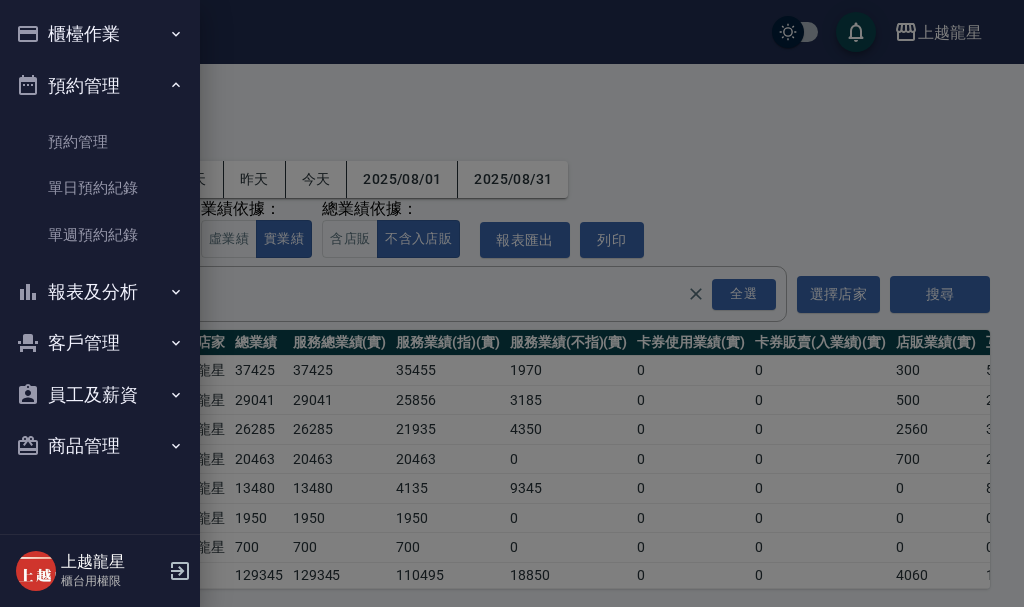 drag, startPoint x: 78, startPoint y: 182, endPoint x: 689, endPoint y: 197, distance: 611.1841 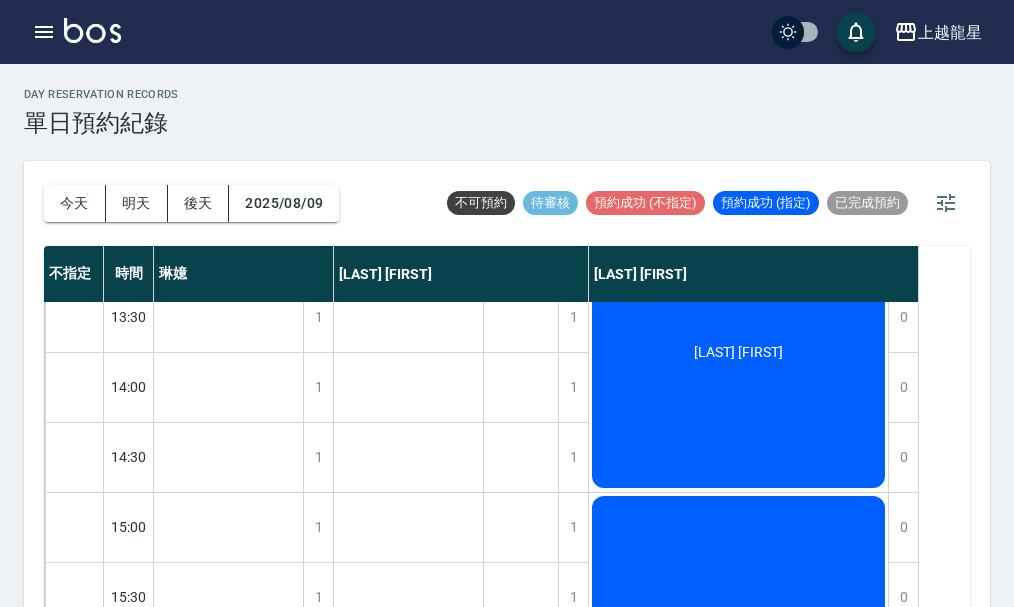scroll, scrollTop: 0, scrollLeft: 0, axis: both 